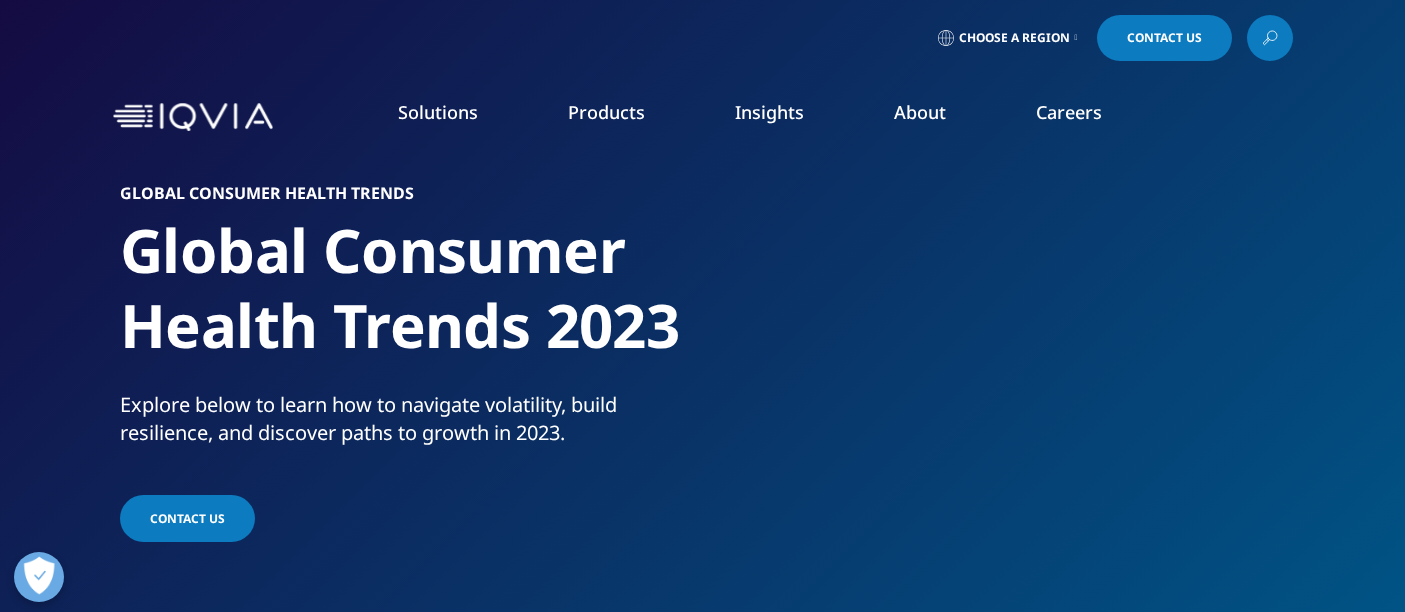 scroll, scrollTop: 0, scrollLeft: 0, axis: both 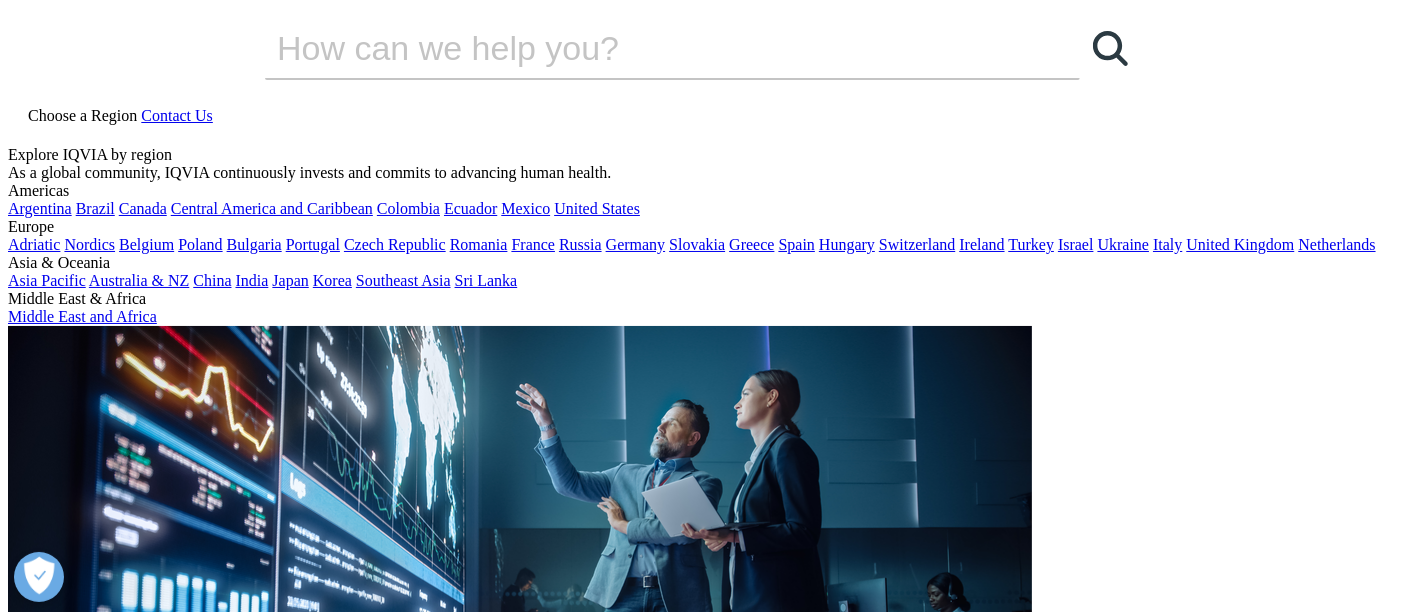 click on "Global Consumer Health Trends 2023" at bounding box center [702, 18225] 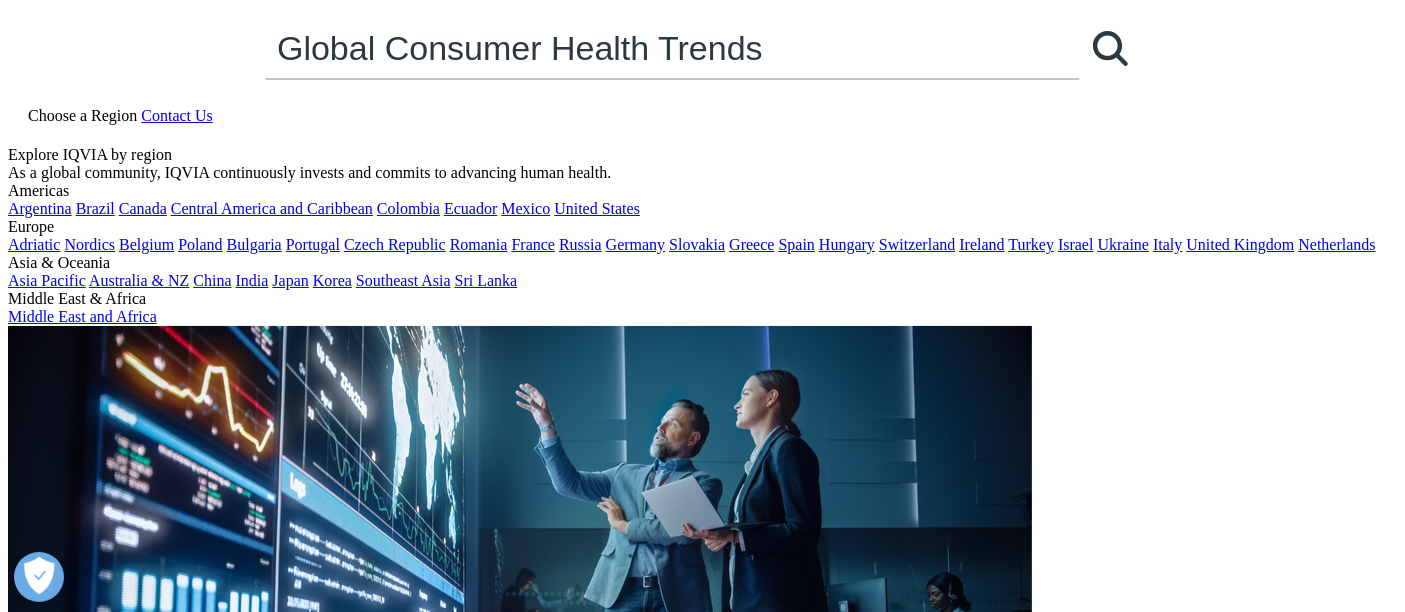 click on "Global Consumer Health Trends" at bounding box center (644, 48) 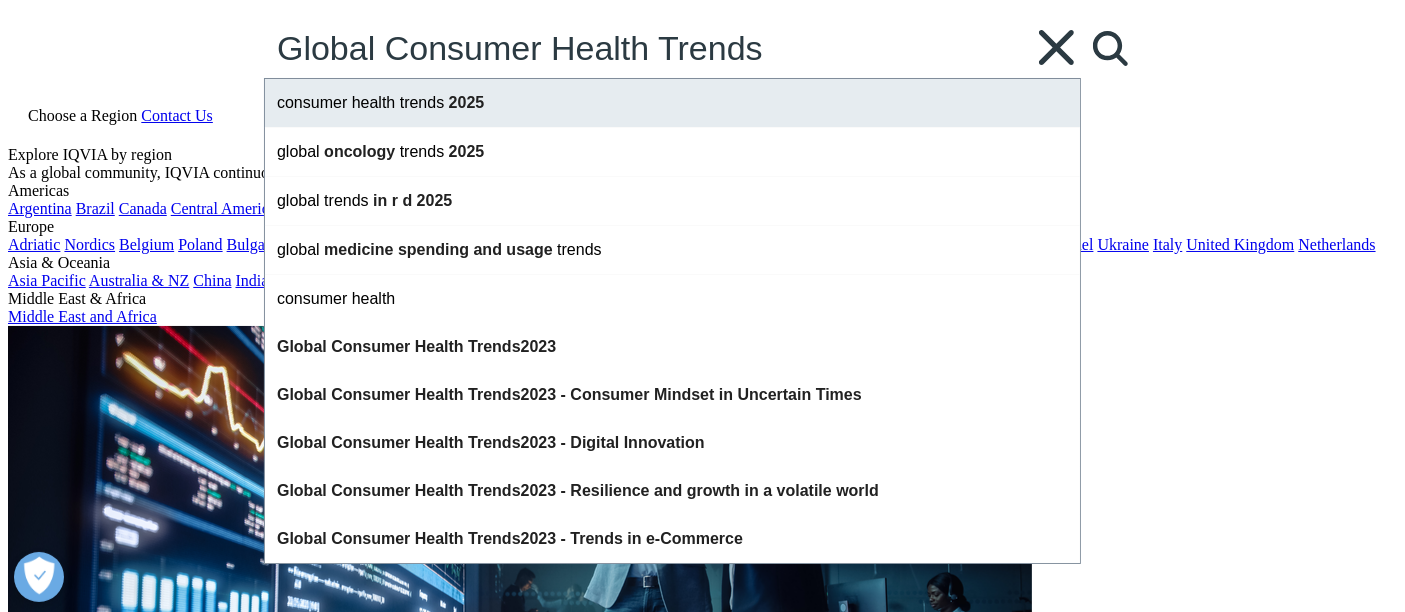 type on "Global Consumer Health Trends" 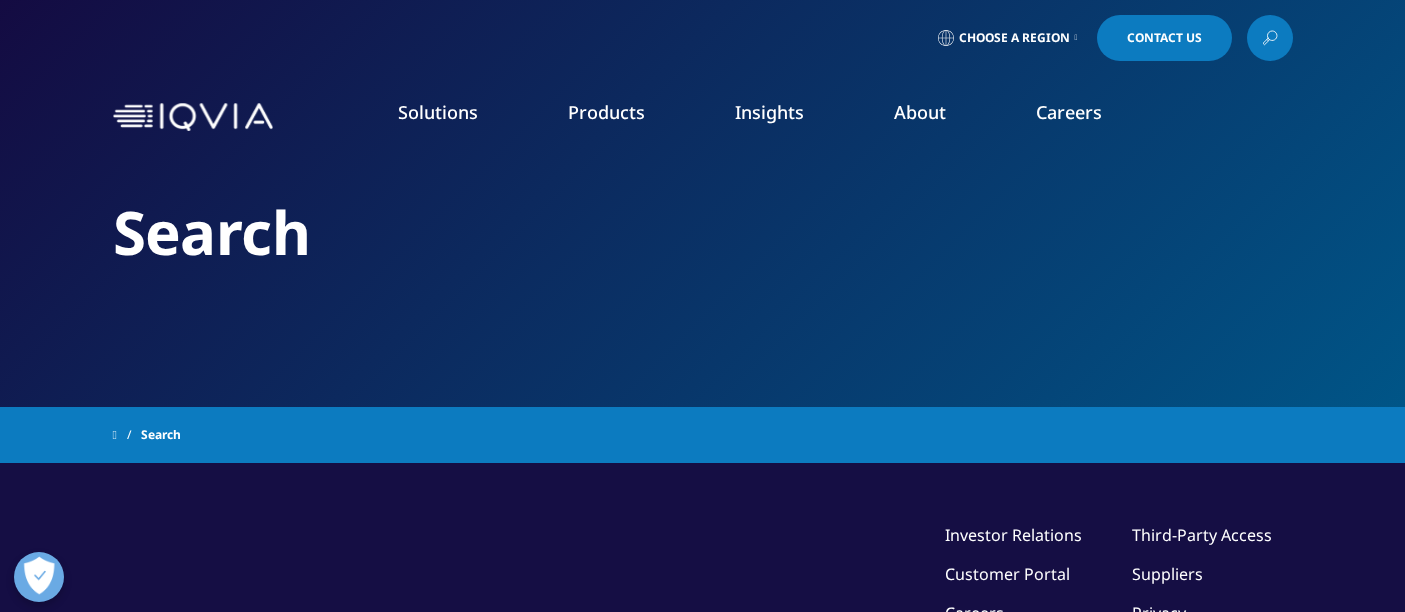 scroll, scrollTop: 0, scrollLeft: 0, axis: both 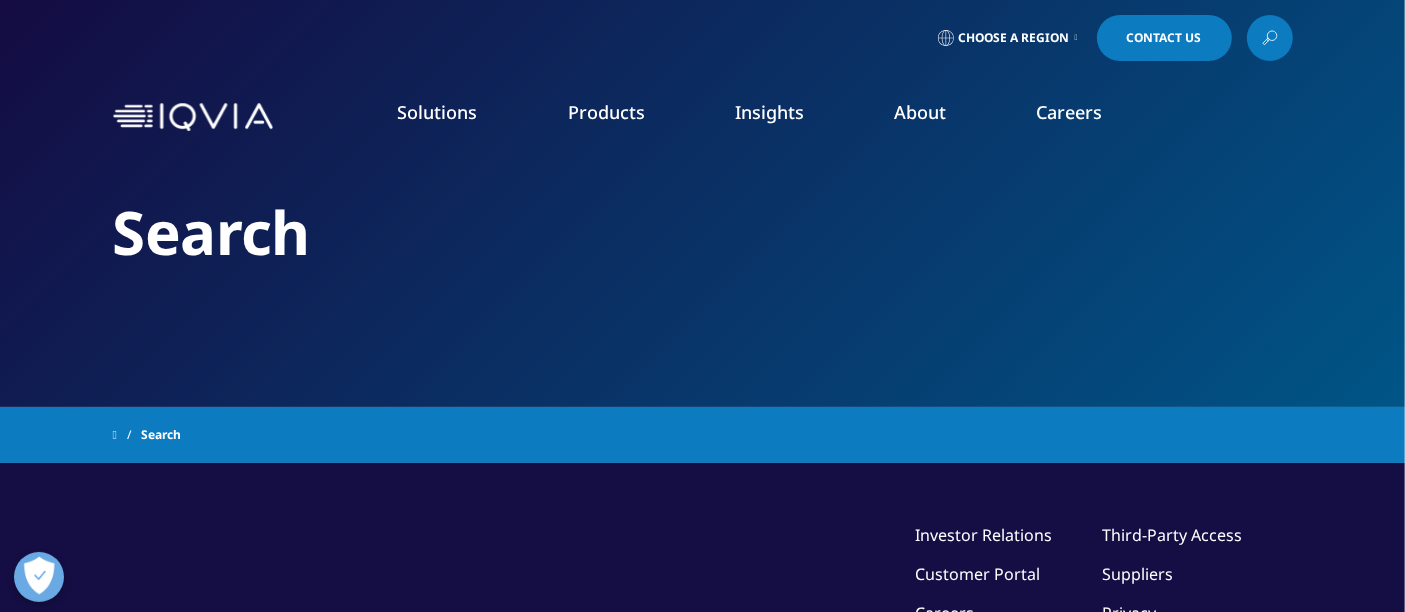 type on "consumer health trends 2025" 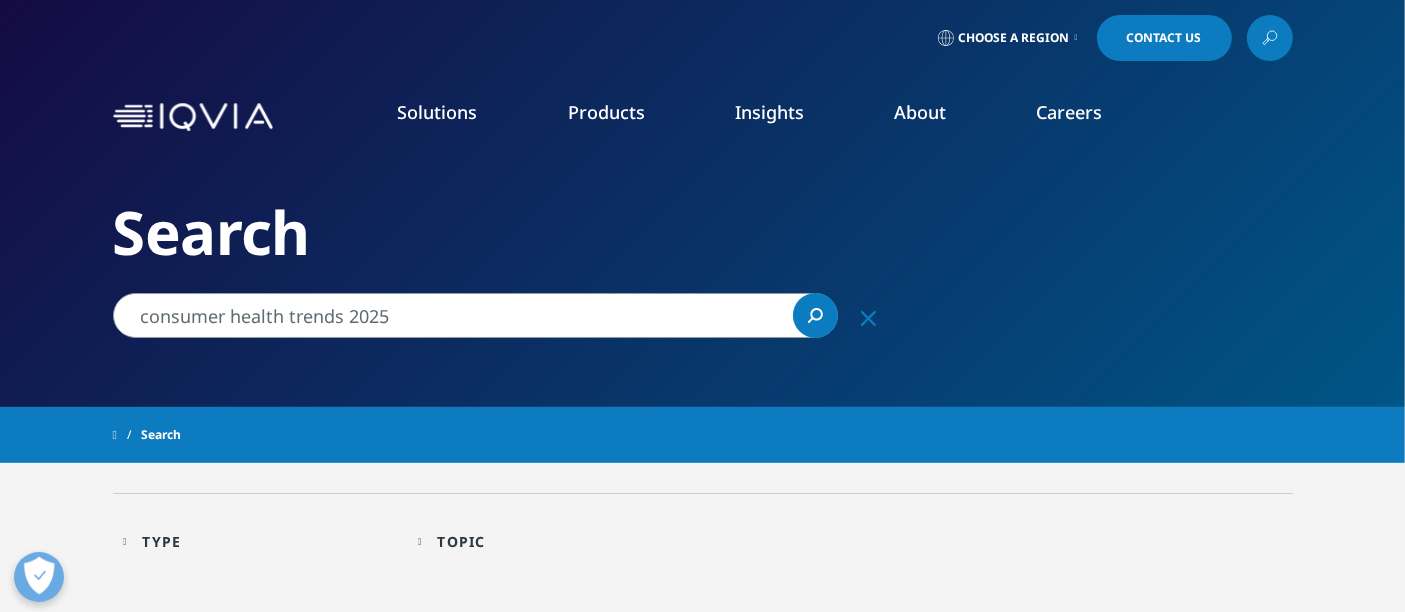 scroll, scrollTop: 535, scrollLeft: 0, axis: vertical 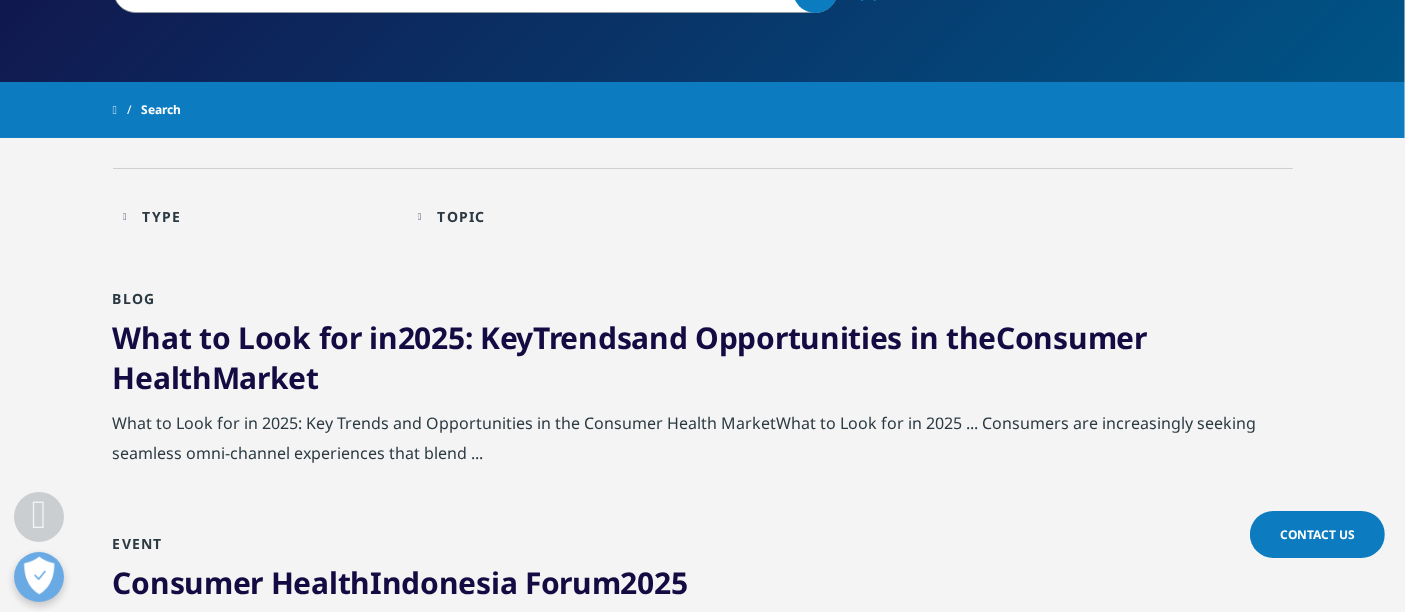 click on "What to Look for in  2025 : Key  Trends  and Opportunities in the  Consumer   Health  Market" at bounding box center (630, 357) 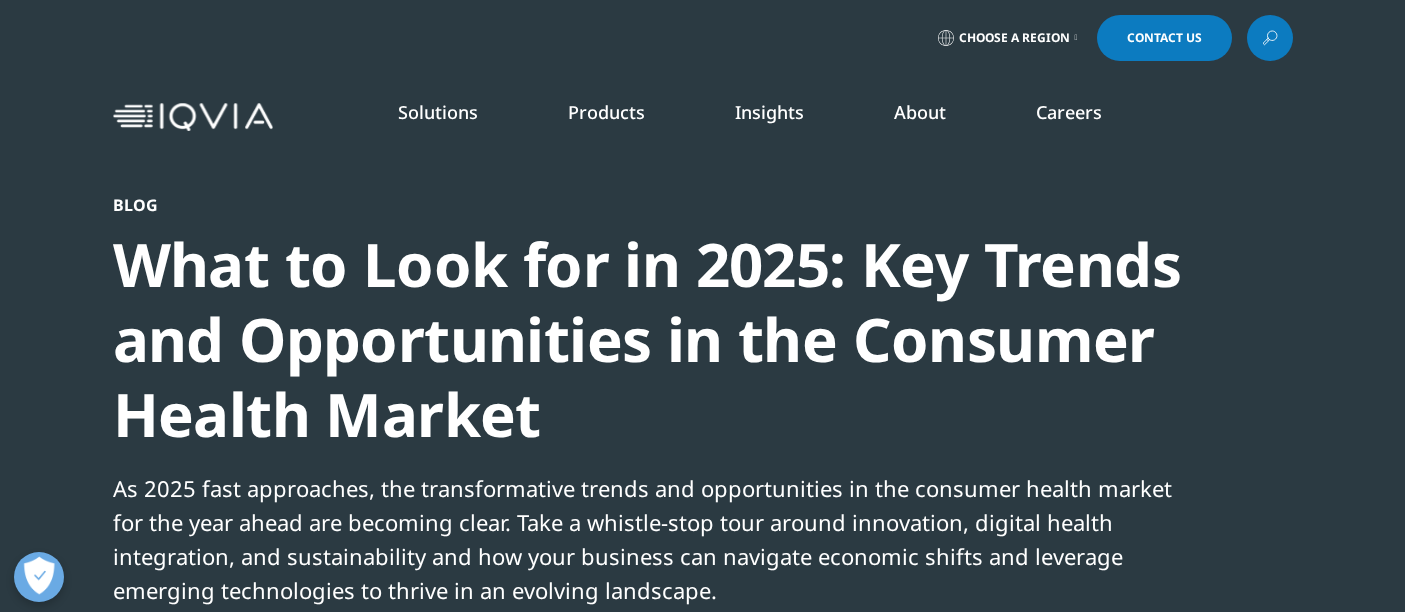 scroll, scrollTop: 40, scrollLeft: 0, axis: vertical 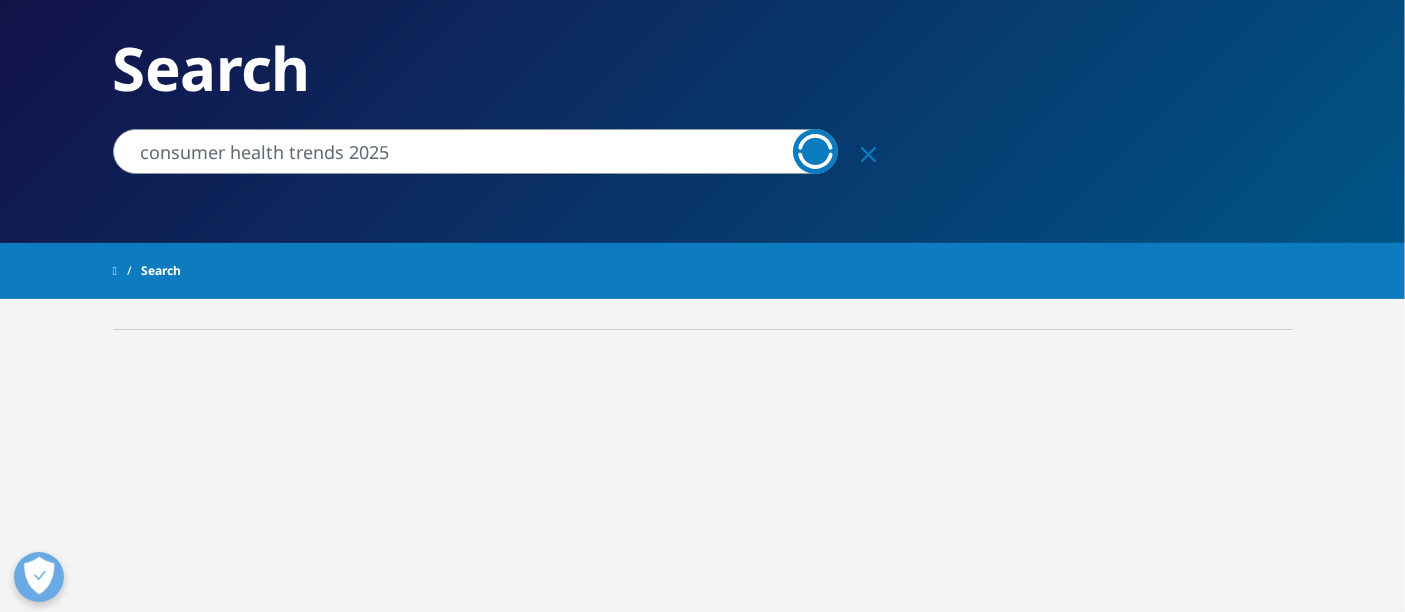 click on "consumer health trends 2025" at bounding box center (475, 151) 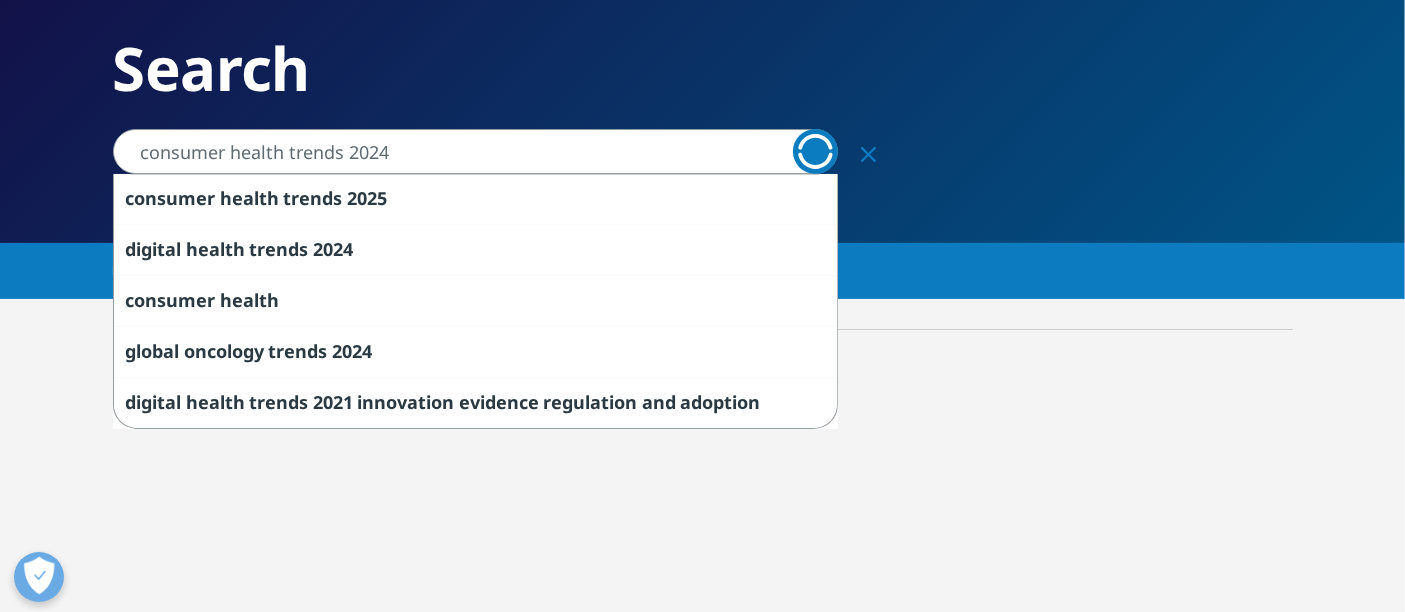 type on "consumer health trends 2024" 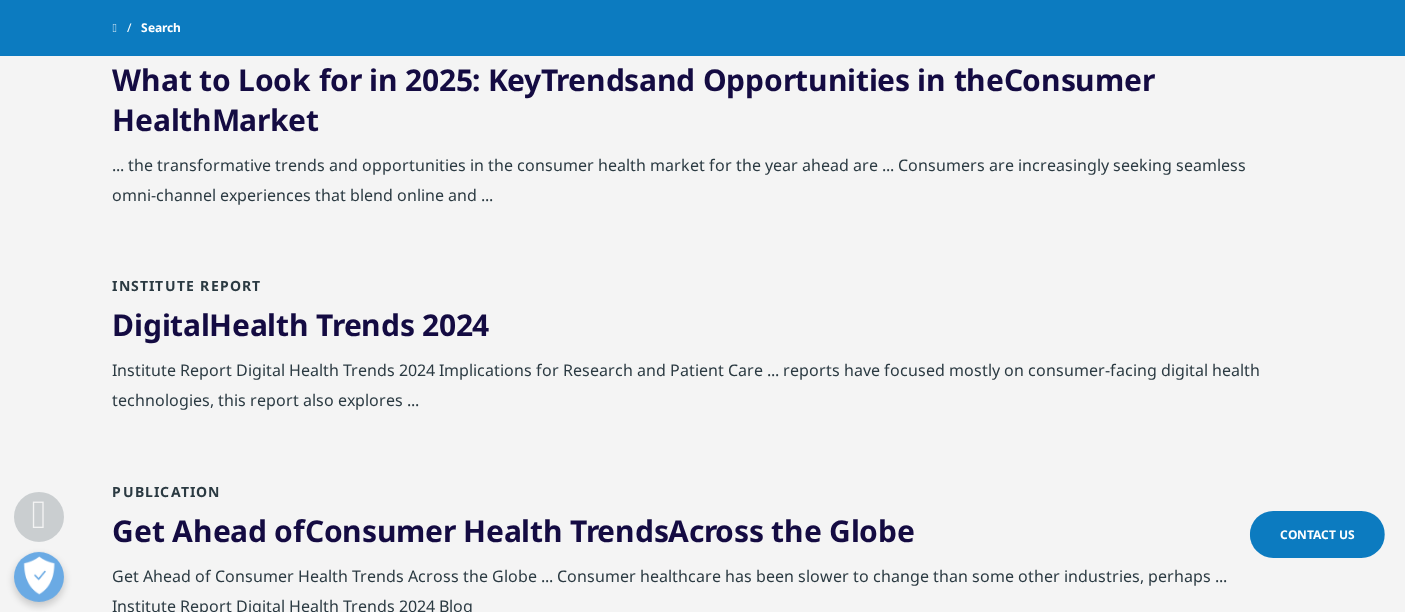 scroll, scrollTop: 786, scrollLeft: 0, axis: vertical 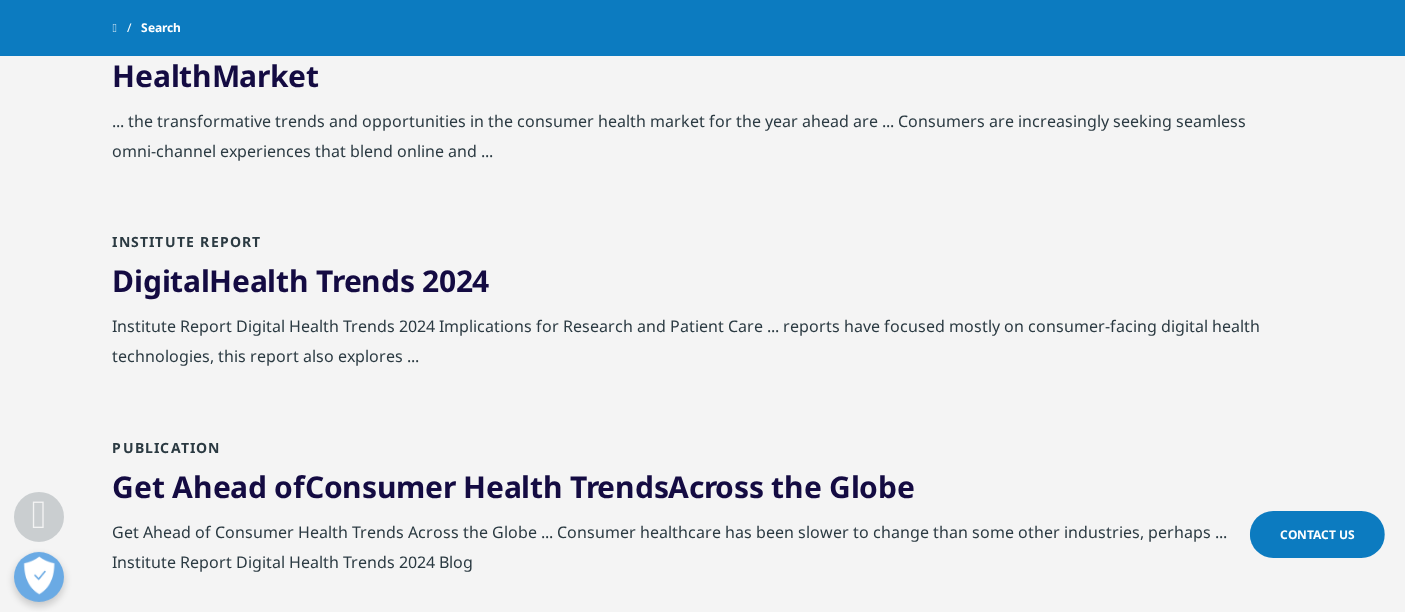 click on "2024" at bounding box center [455, 280] 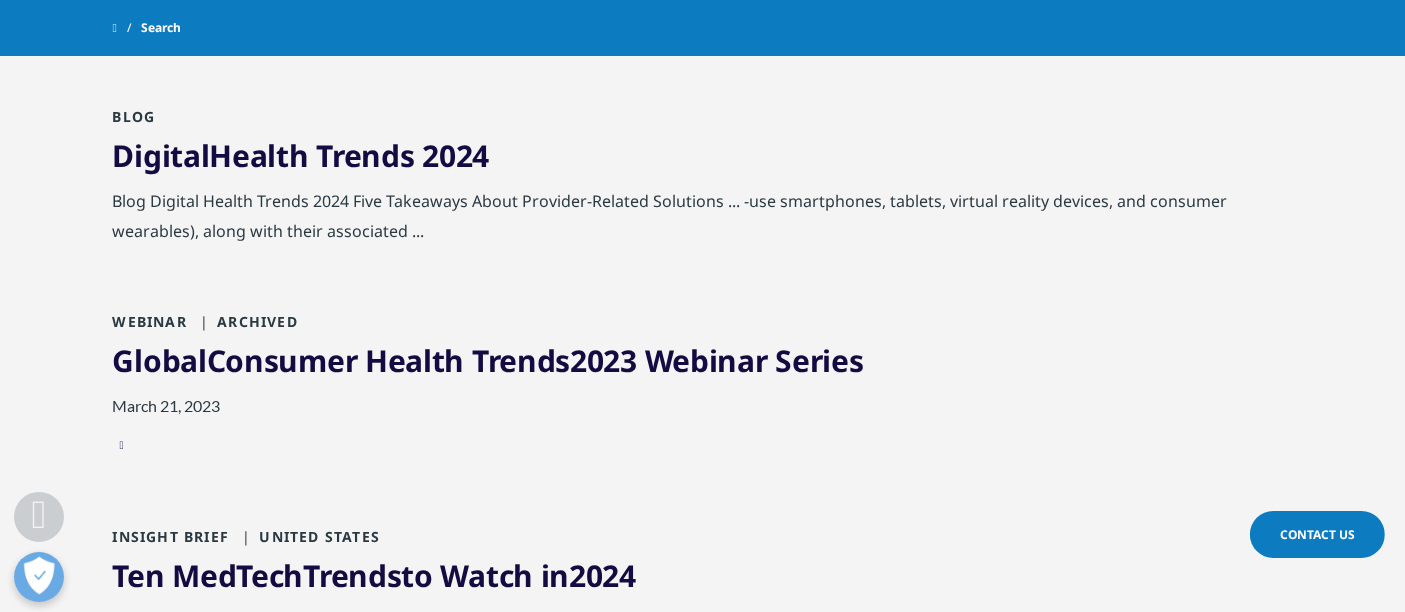 scroll, scrollTop: 786, scrollLeft: 0, axis: vertical 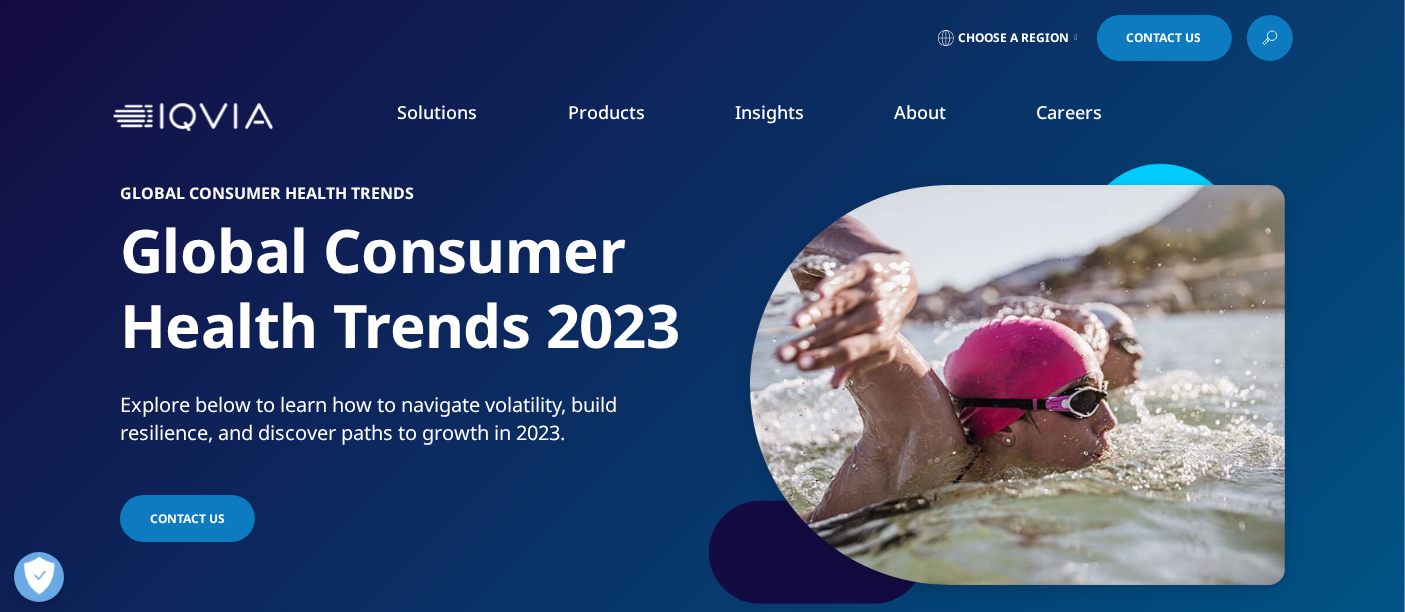 click 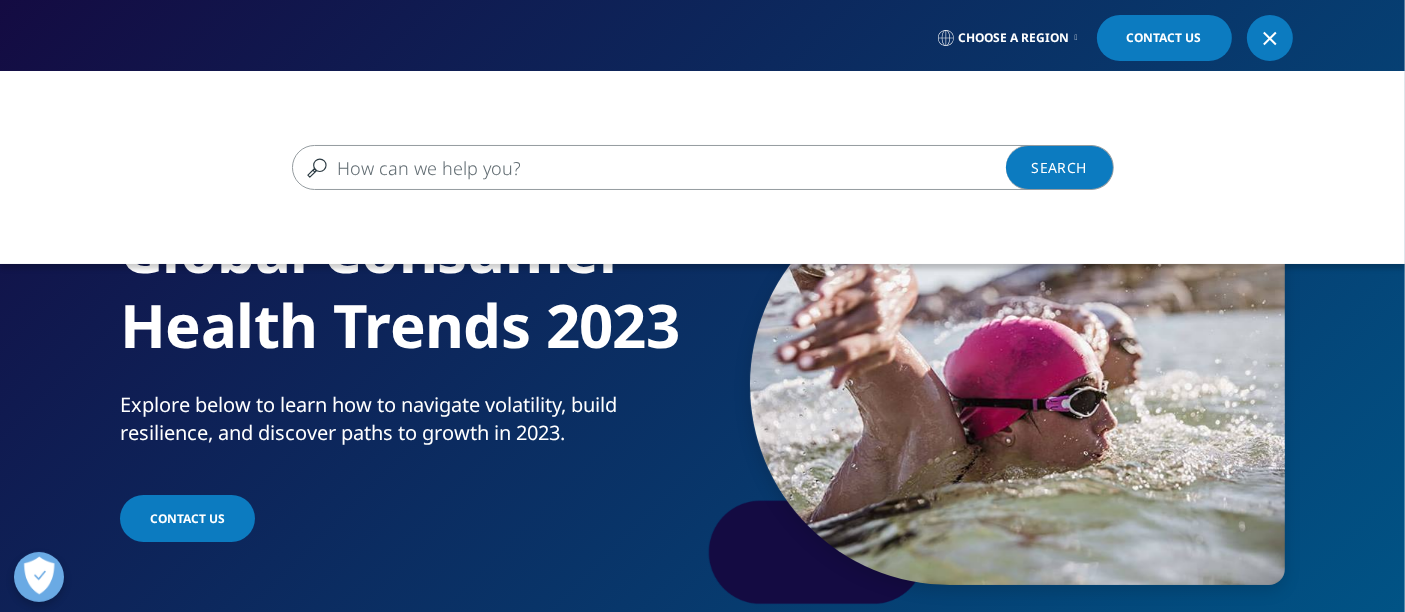 click at bounding box center (674, 167) 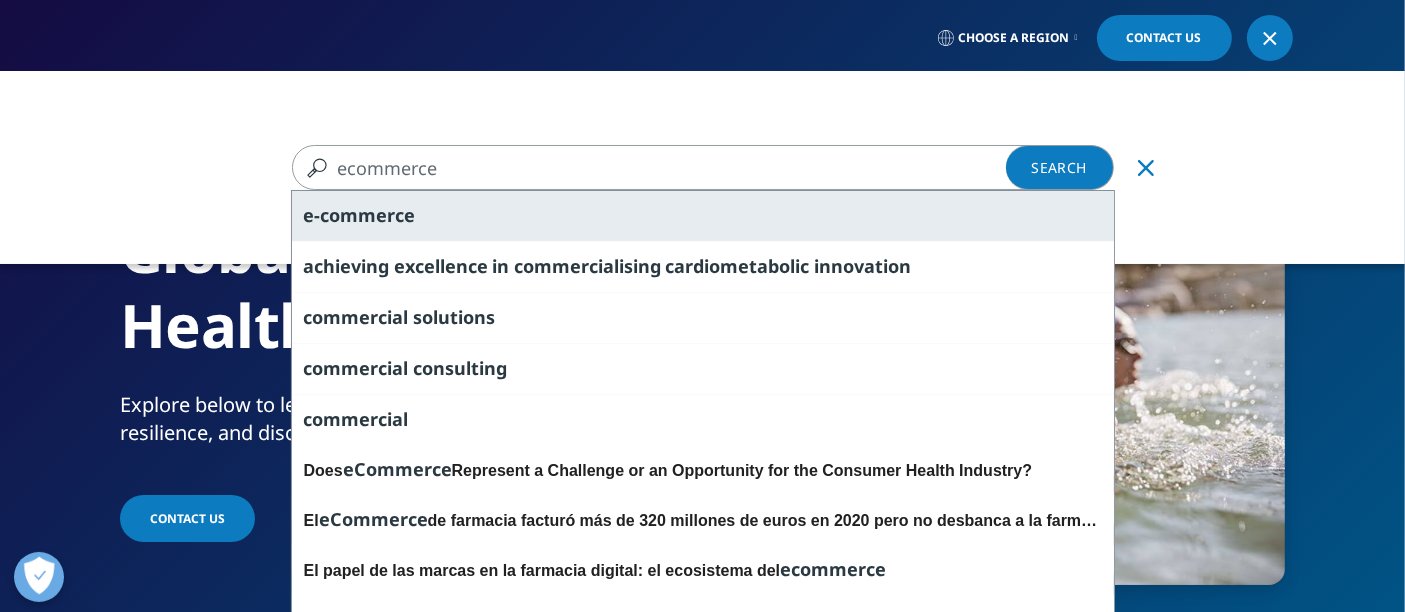 type on "ecommerce" 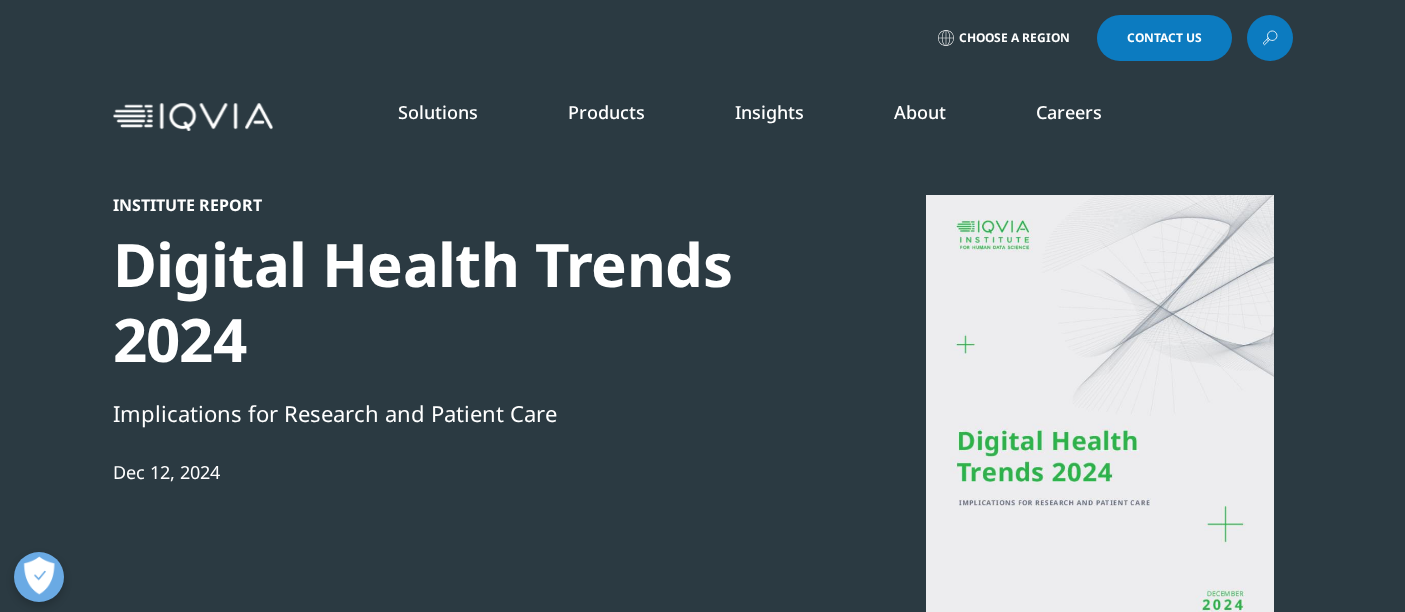 scroll, scrollTop: 0, scrollLeft: 0, axis: both 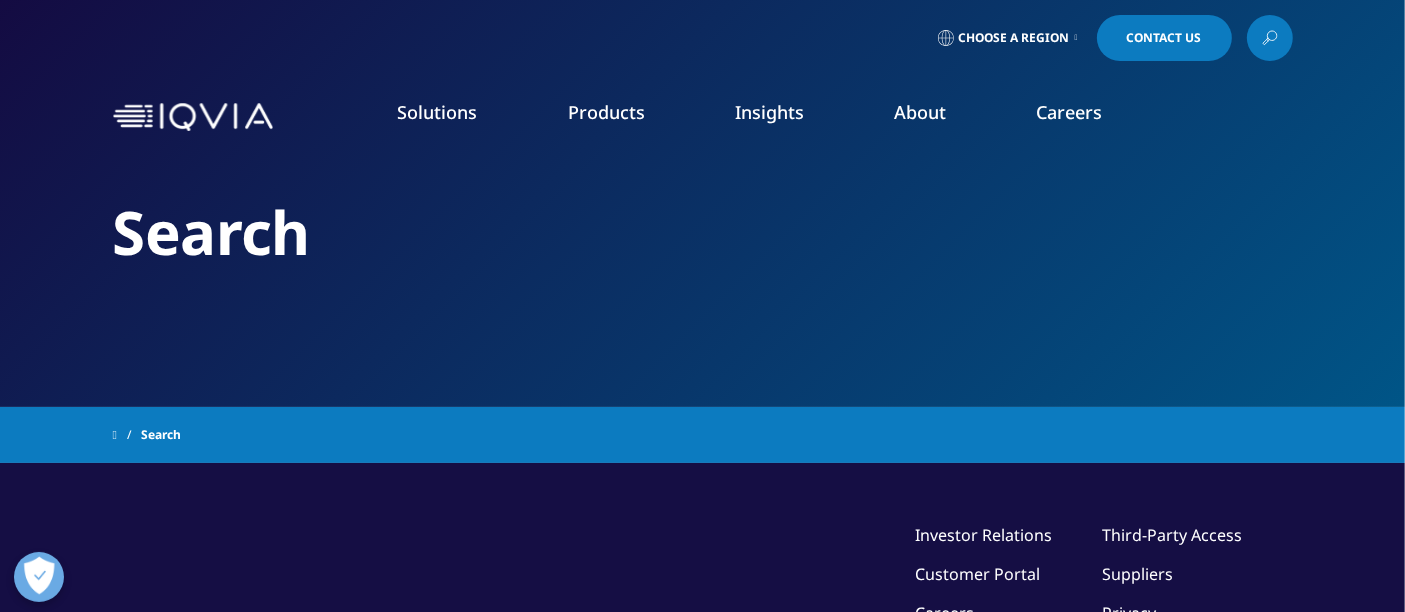 type on "e-commerce" 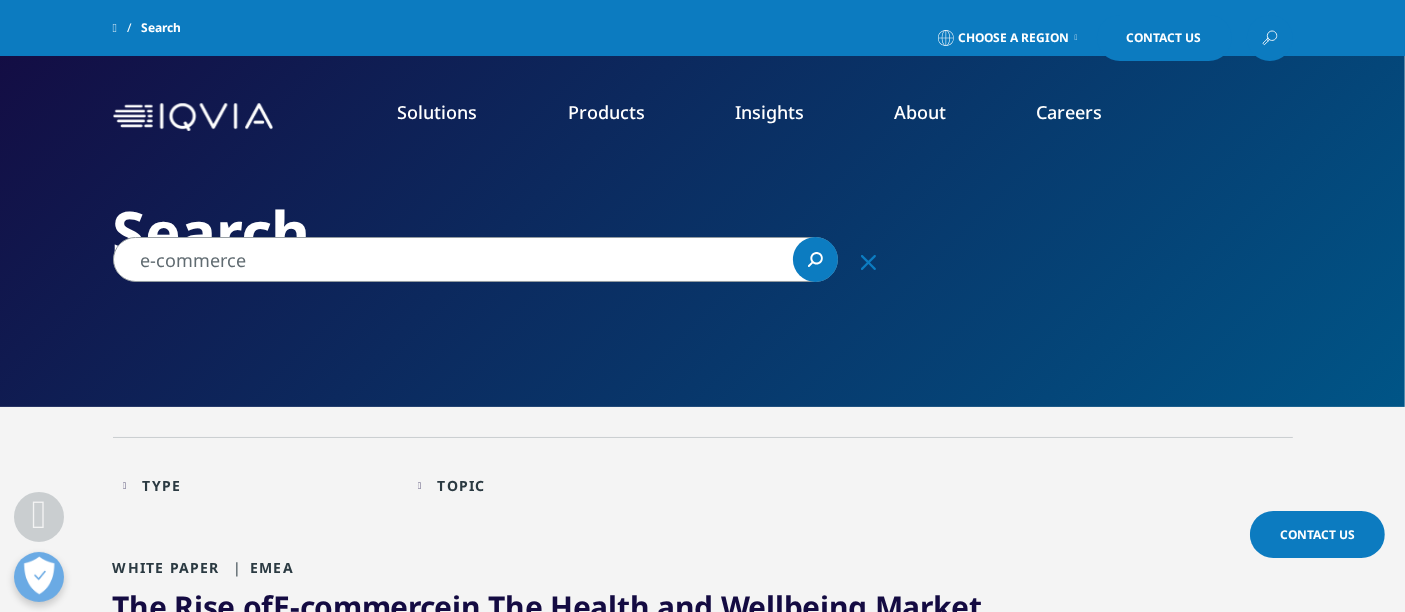 scroll, scrollTop: 535, scrollLeft: 0, axis: vertical 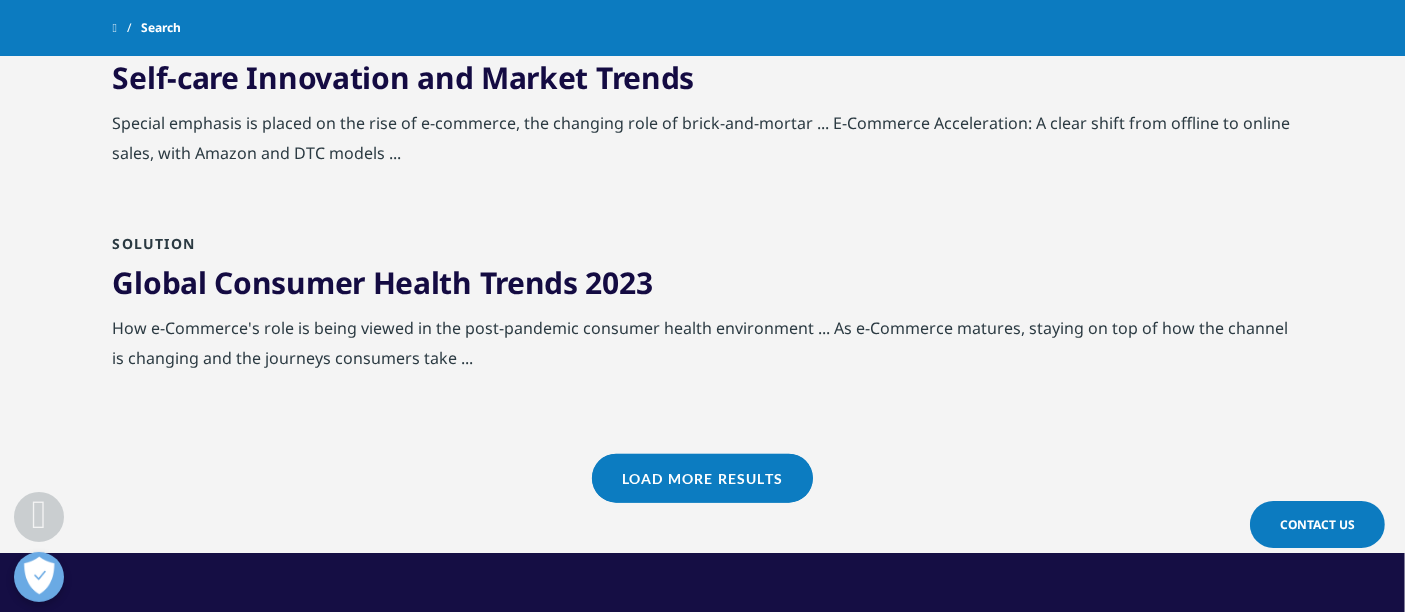 click on "Load More Results" at bounding box center (702, 478) 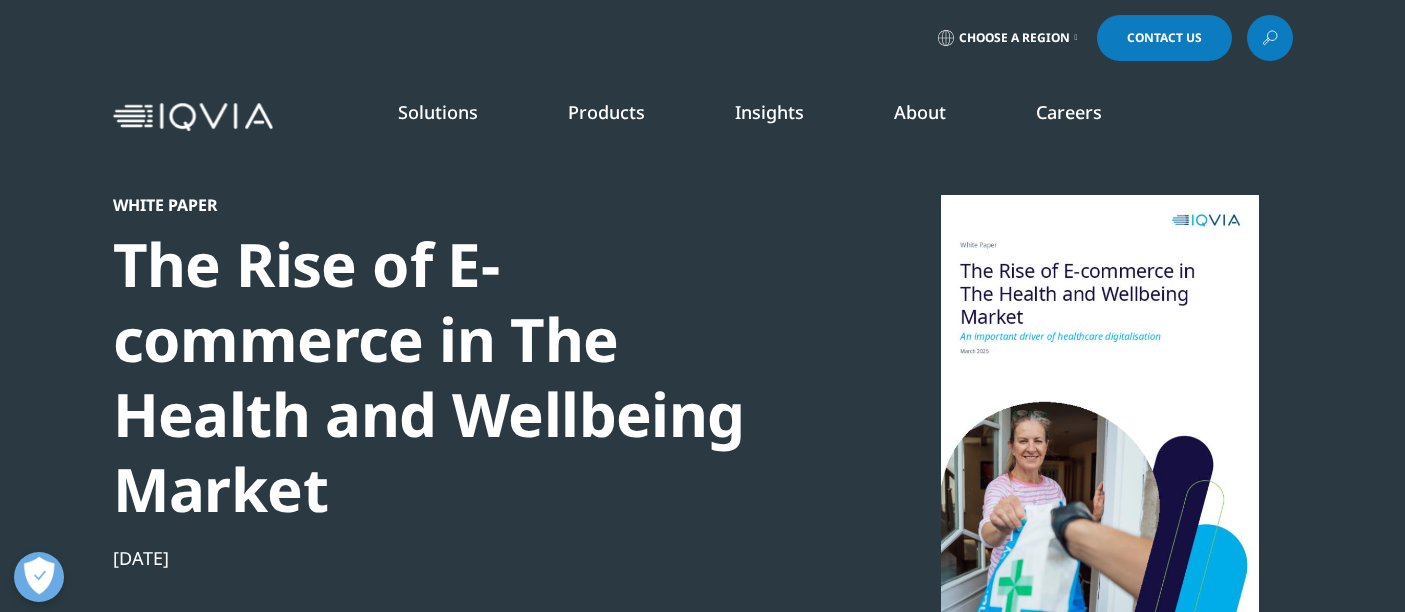 scroll, scrollTop: 0, scrollLeft: 0, axis: both 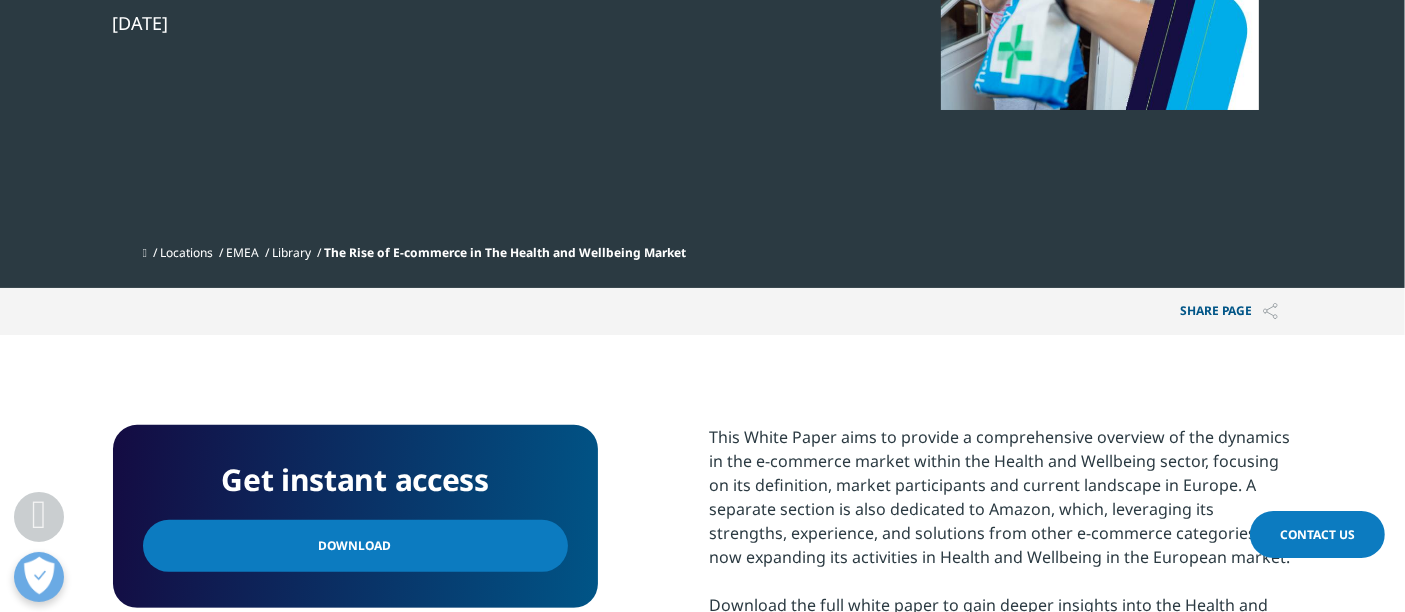 click on "Download" at bounding box center (355, 546) 